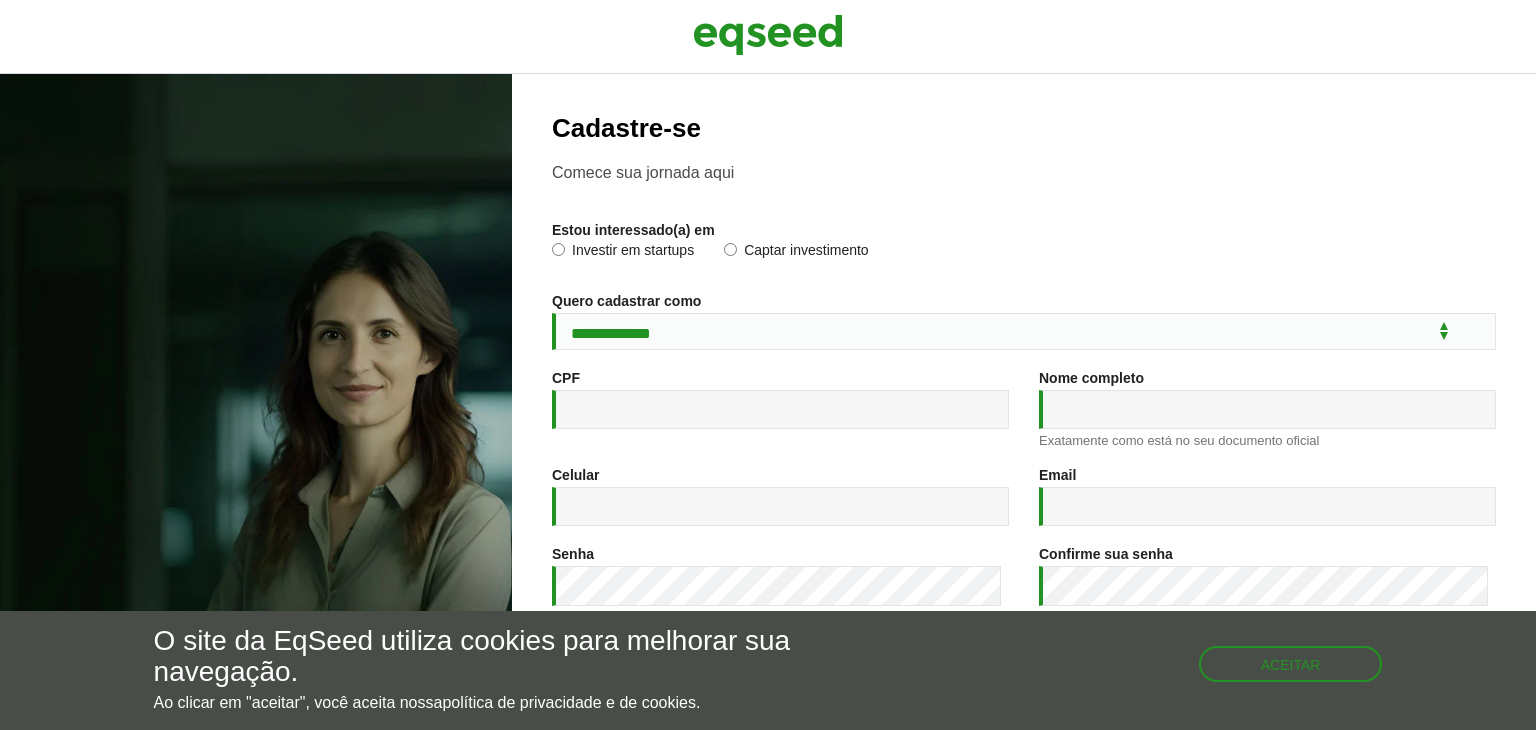 scroll, scrollTop: 0, scrollLeft: 0, axis: both 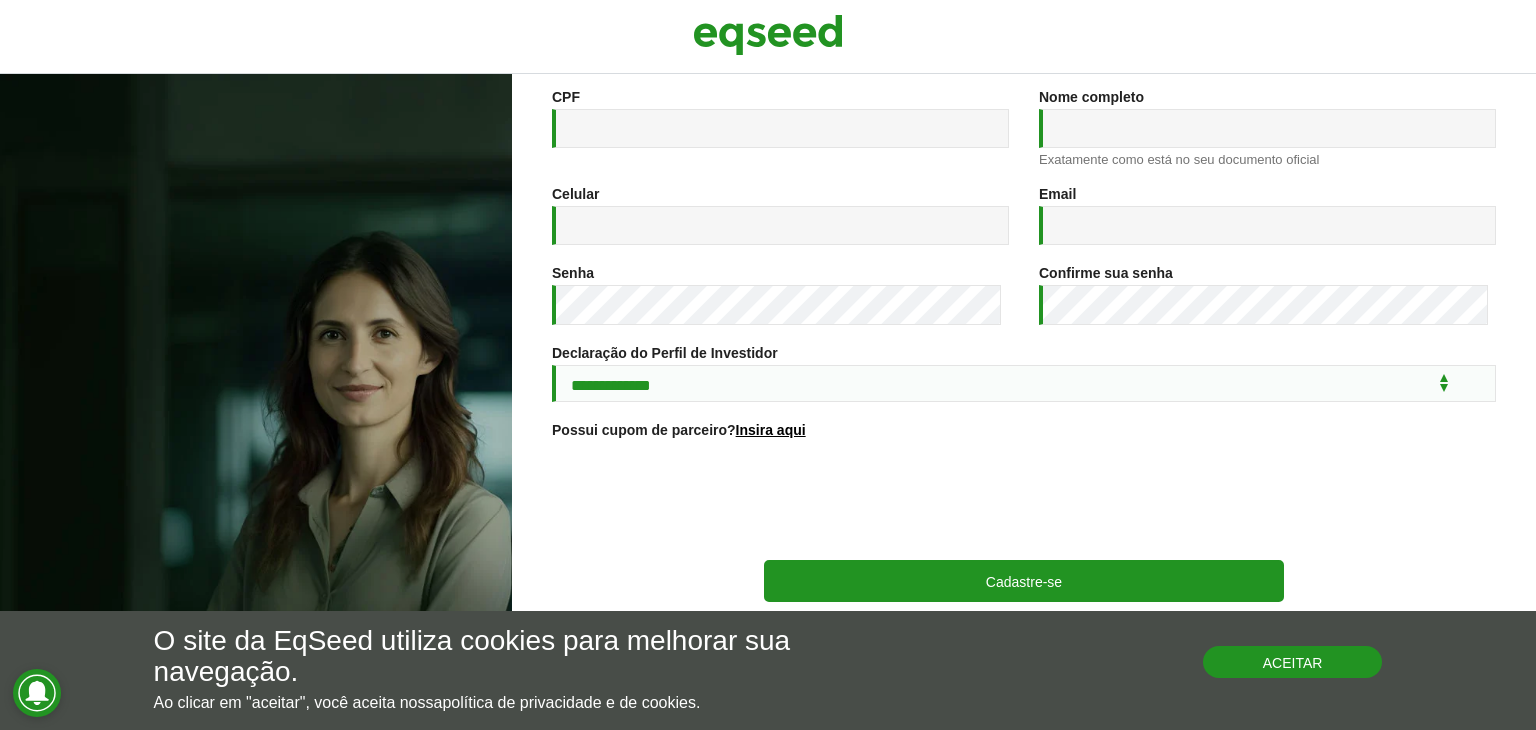 click on "Aceitar" at bounding box center [1293, 662] 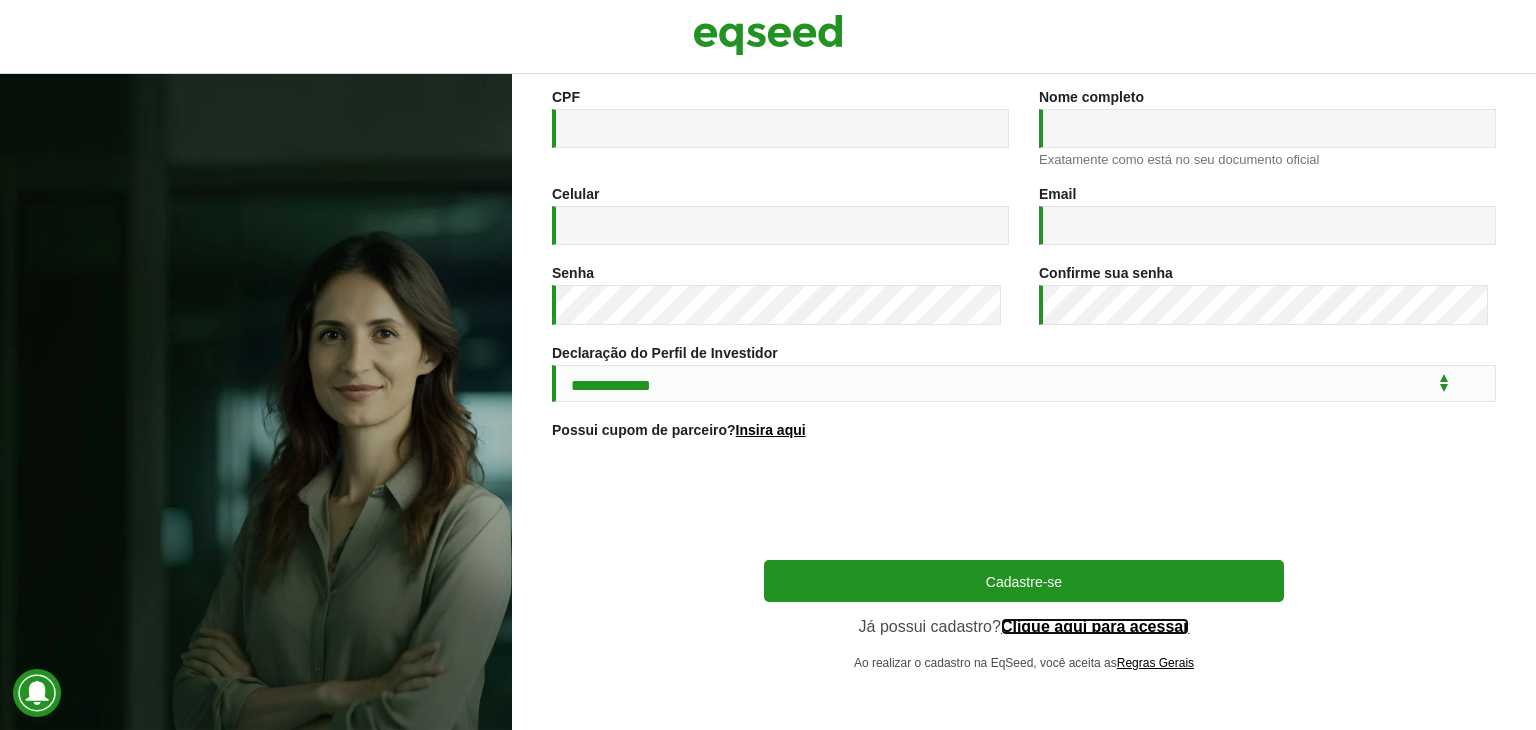 click on "Clique aqui para acessar" at bounding box center (1095, 627) 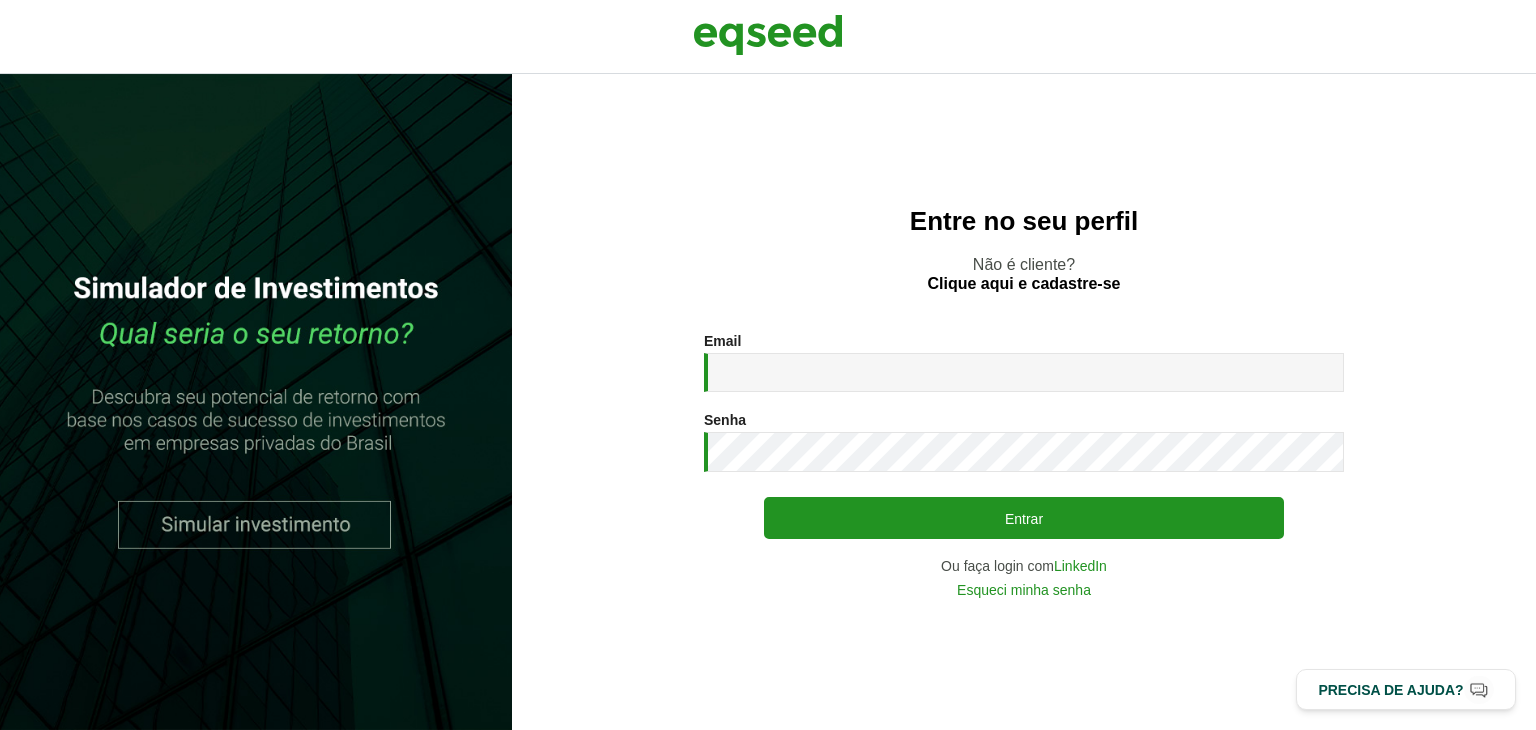 scroll, scrollTop: 0, scrollLeft: 0, axis: both 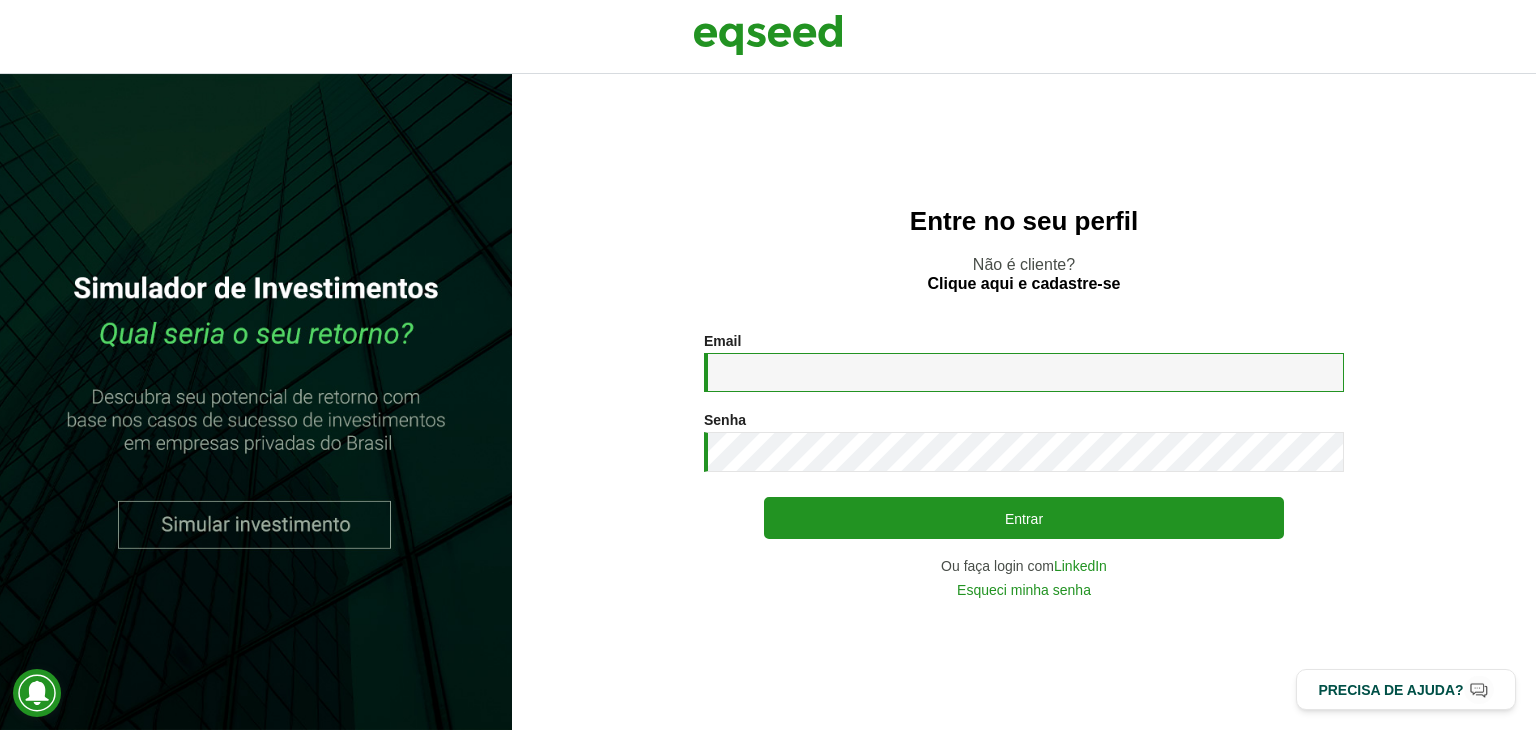click on "Email  *" at bounding box center [1024, 372] 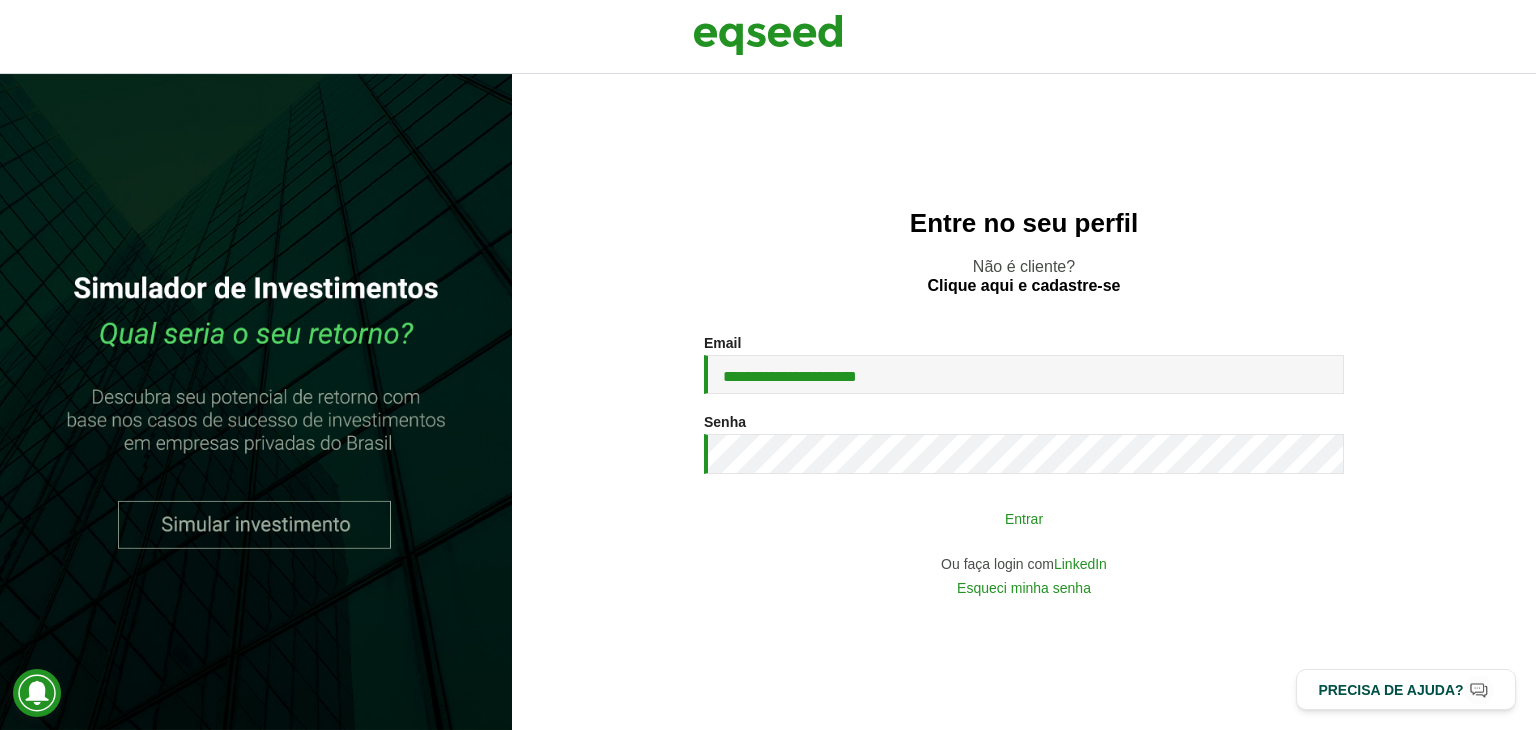click on "Entrar" at bounding box center [1024, 518] 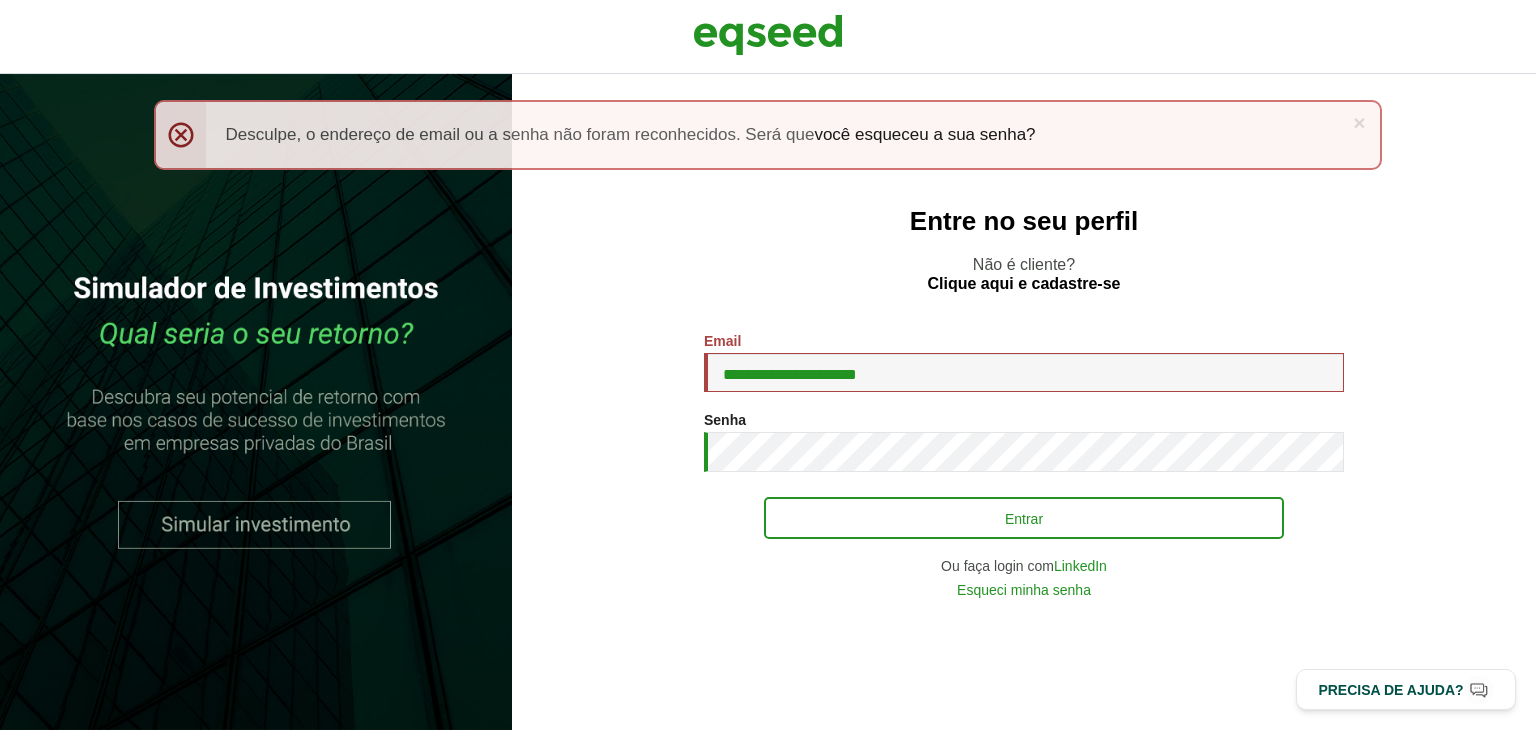 scroll, scrollTop: 0, scrollLeft: 0, axis: both 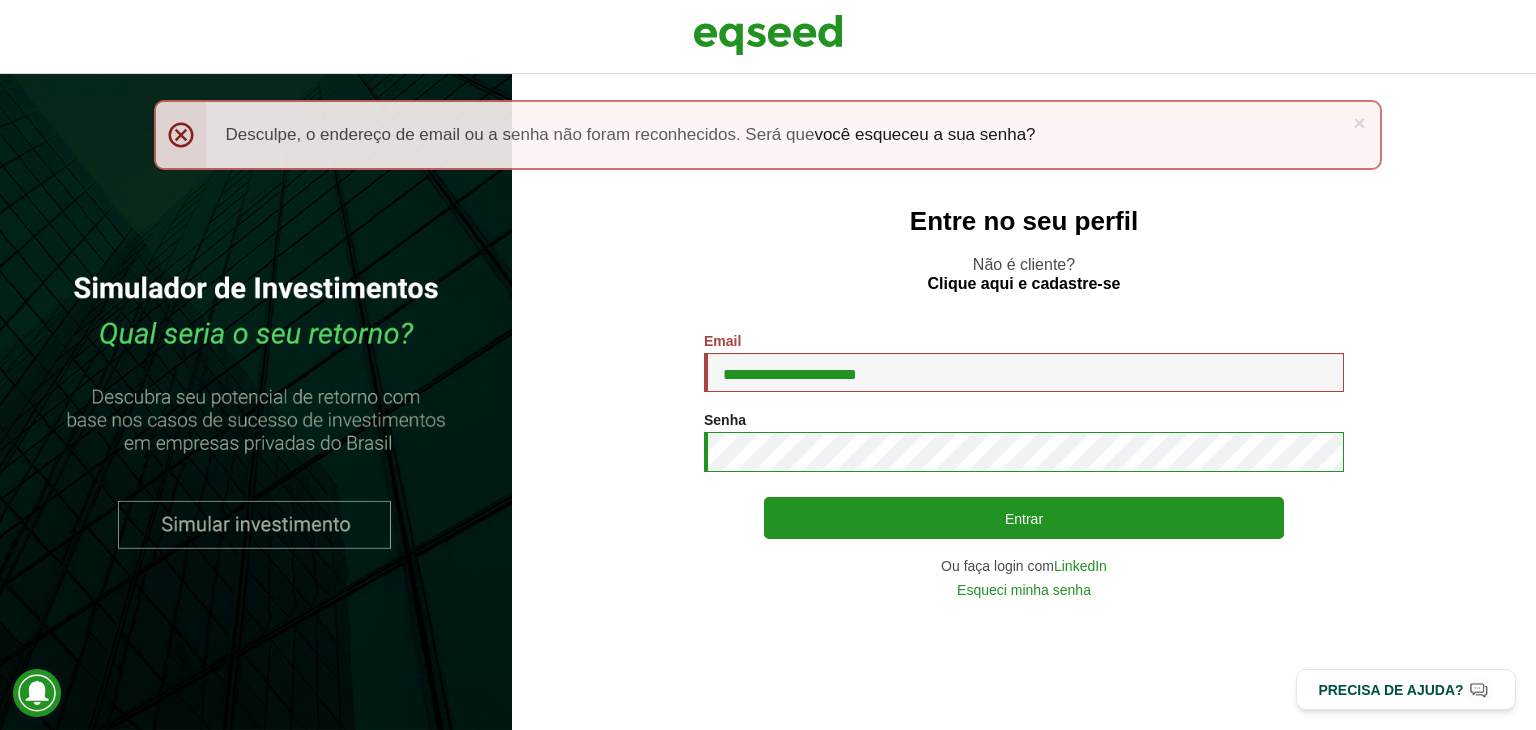 click on "Entrar" at bounding box center [1024, 518] 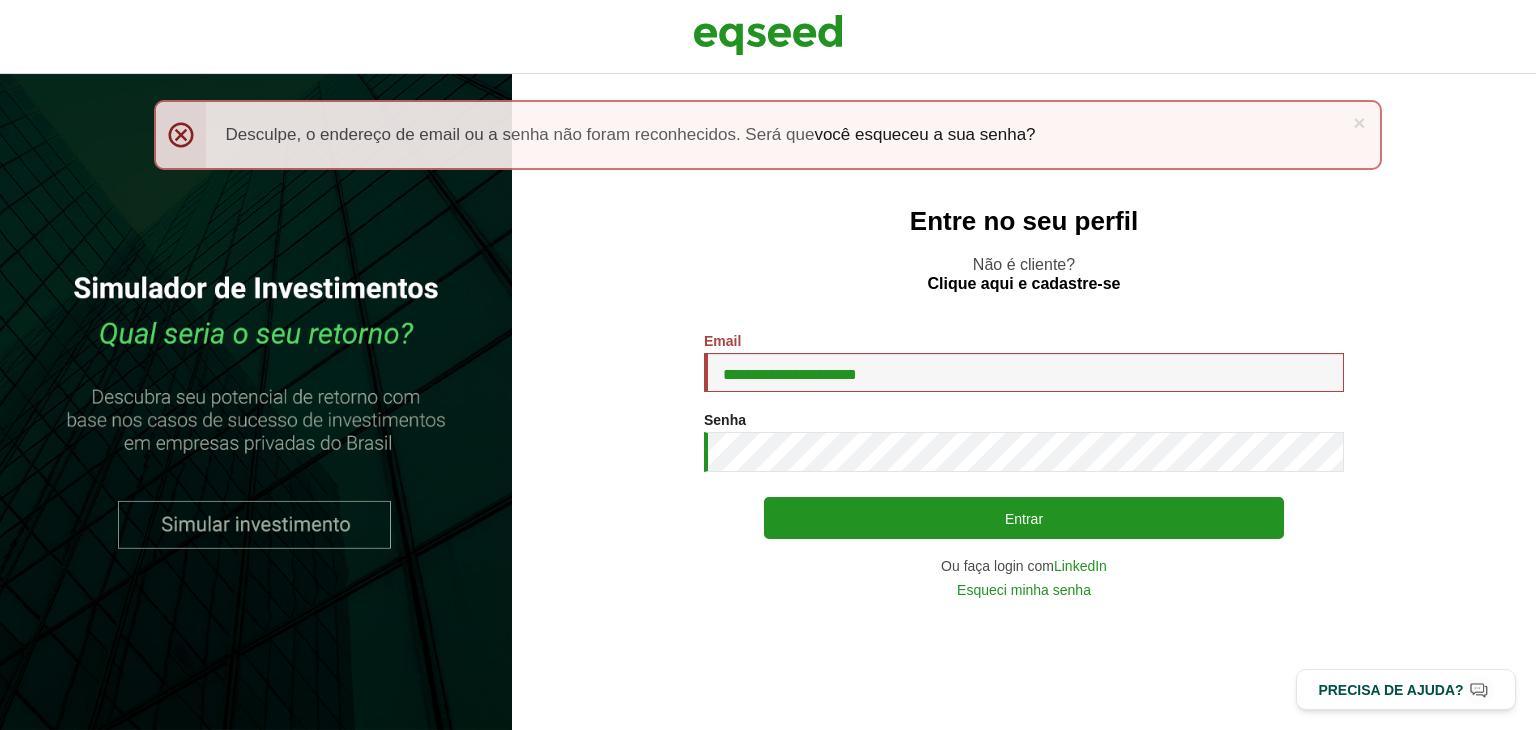 scroll, scrollTop: 0, scrollLeft: 0, axis: both 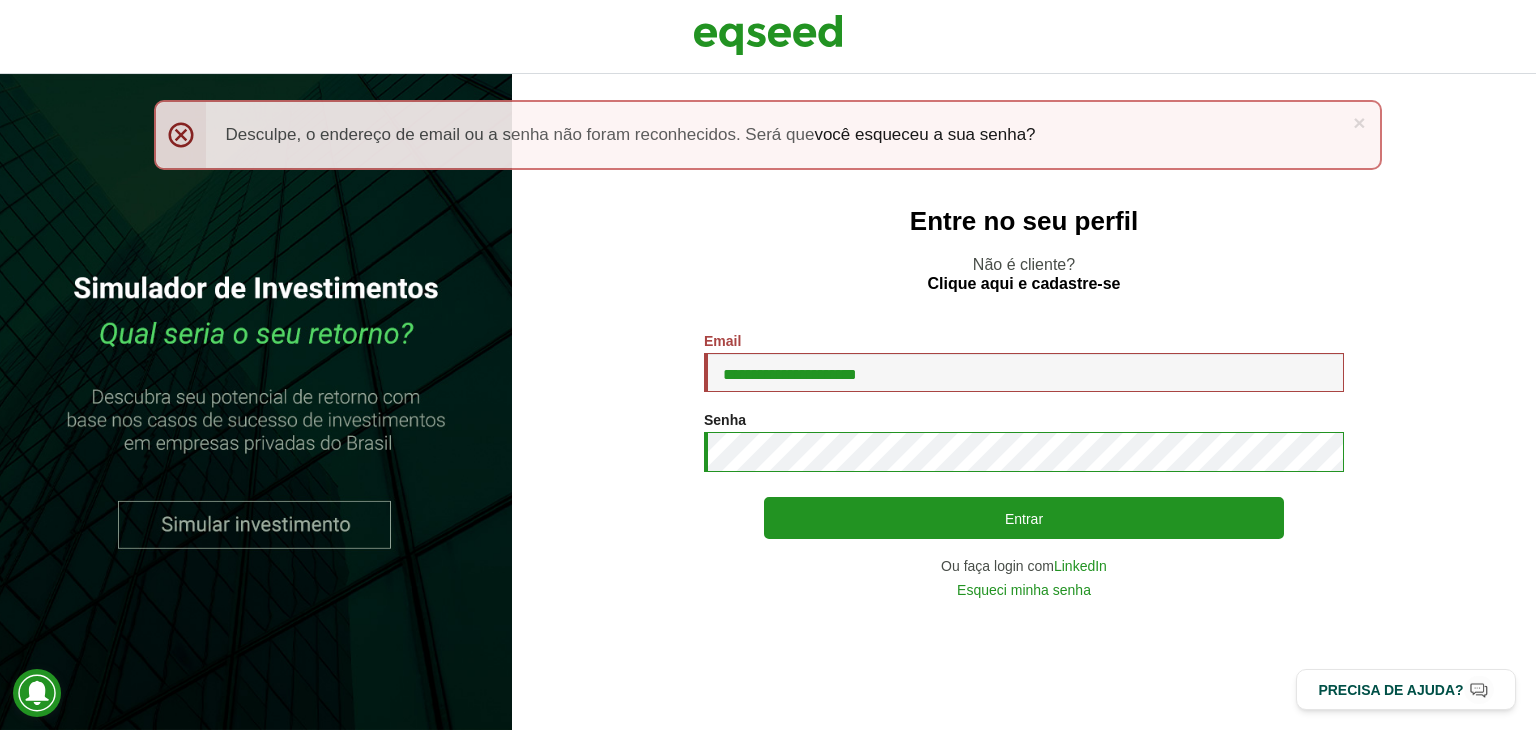 click on "Entrar" at bounding box center [1024, 518] 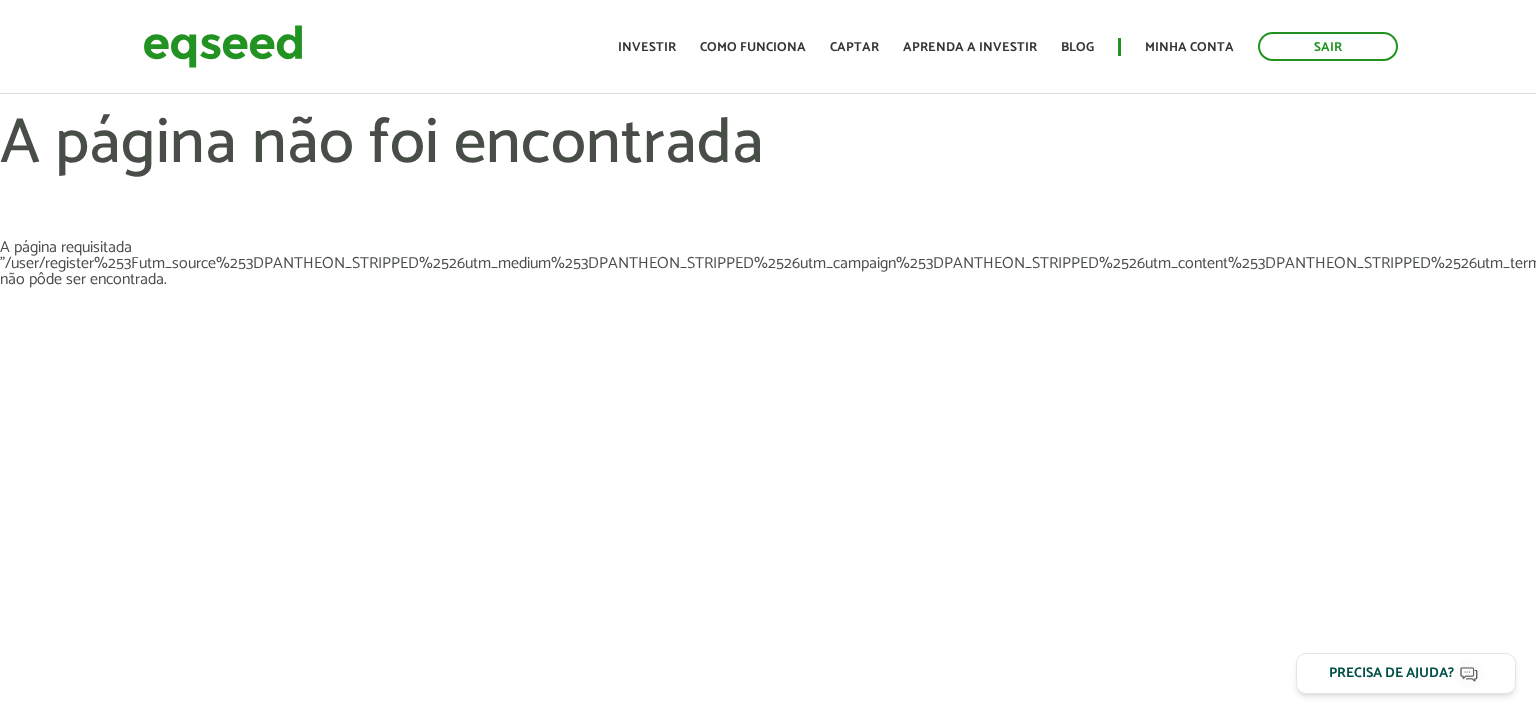 scroll, scrollTop: 0, scrollLeft: 0, axis: both 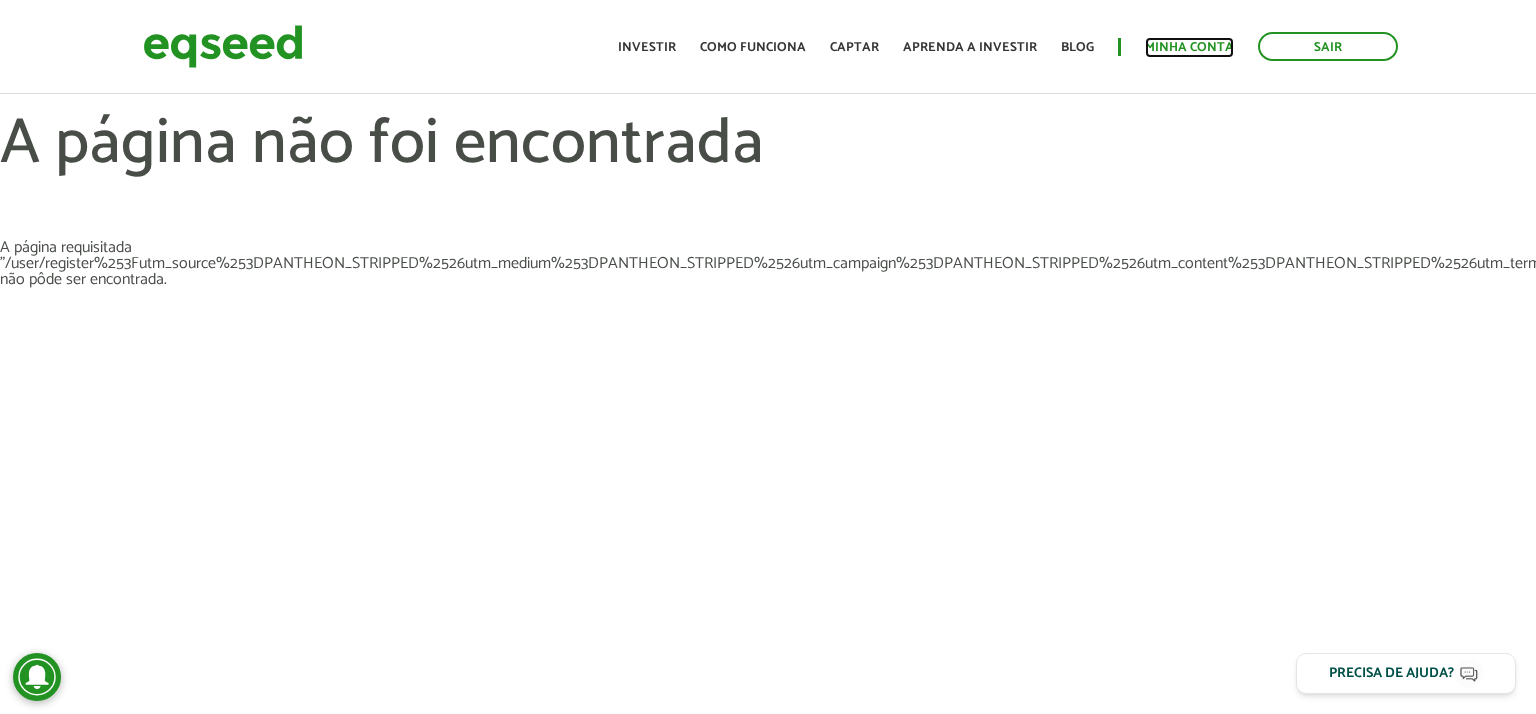 click on "Minha conta" at bounding box center (1189, 47) 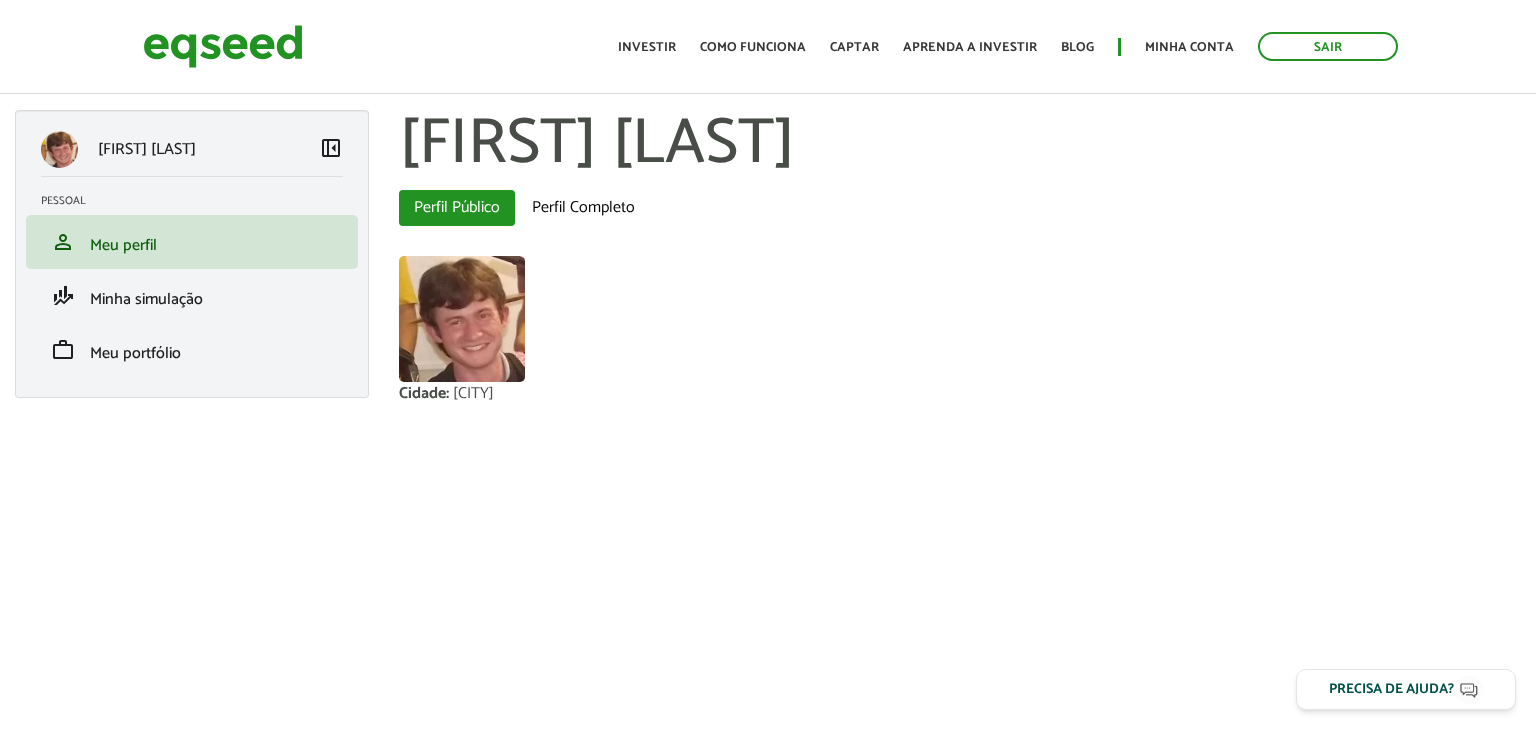scroll, scrollTop: 0, scrollLeft: 0, axis: both 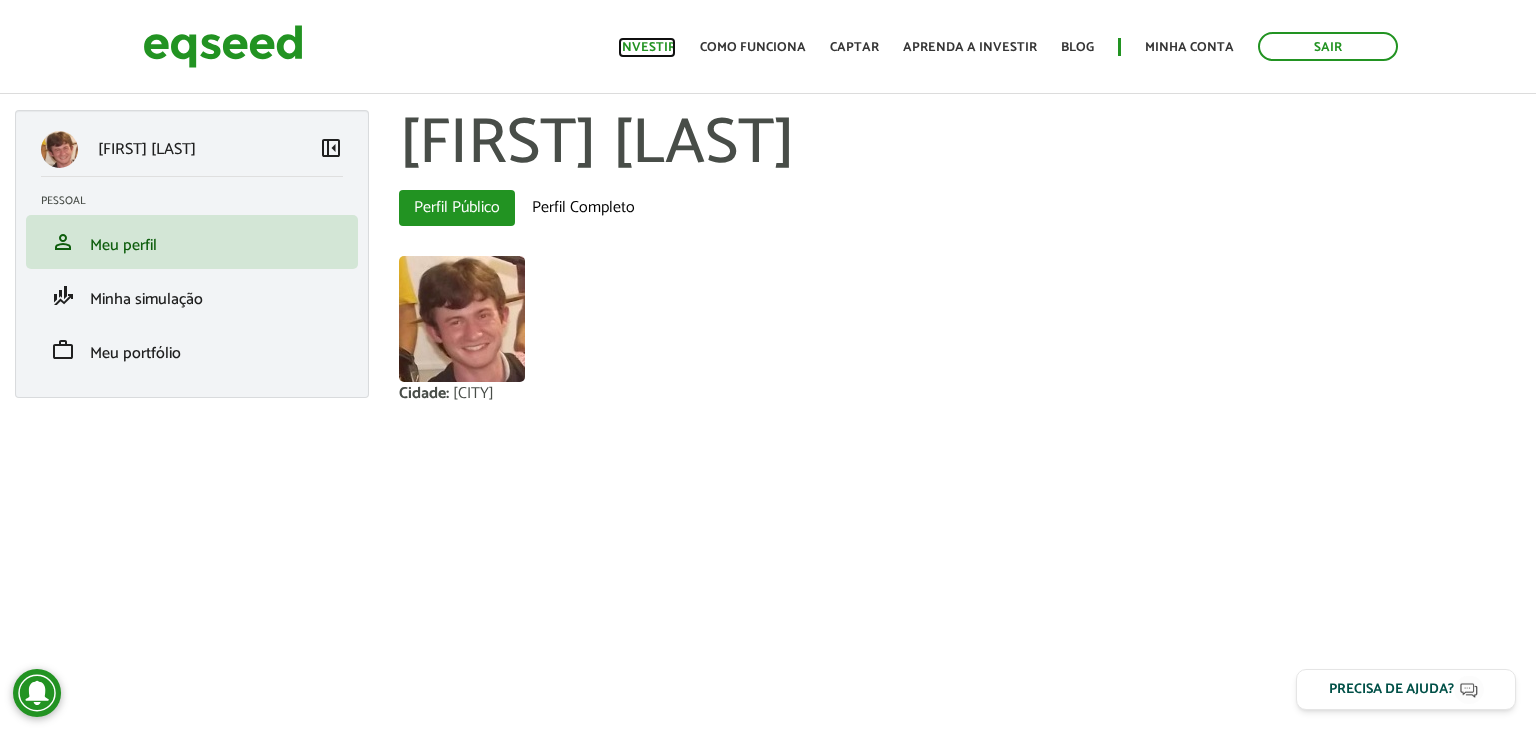 click on "Investir" at bounding box center [647, 47] 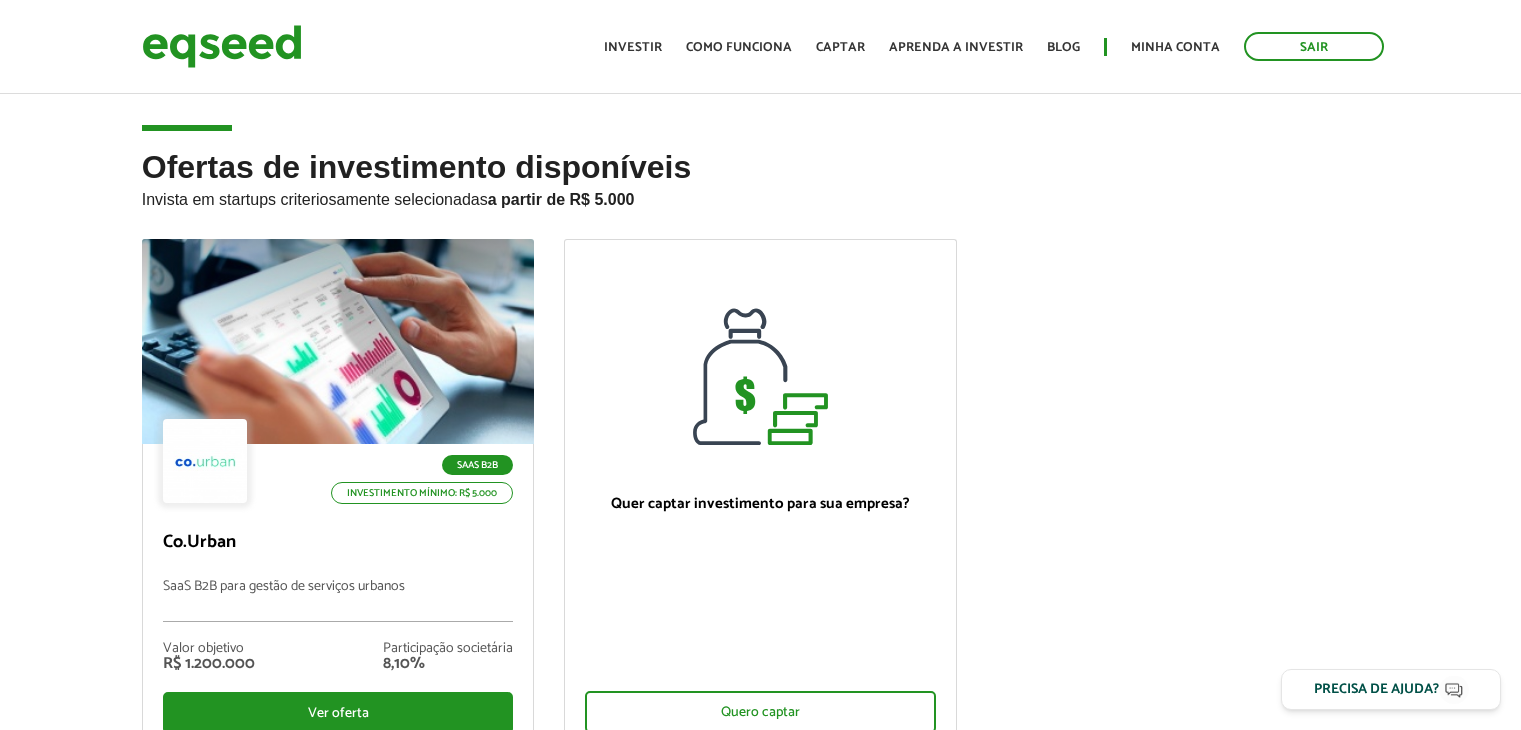 scroll, scrollTop: 0, scrollLeft: 0, axis: both 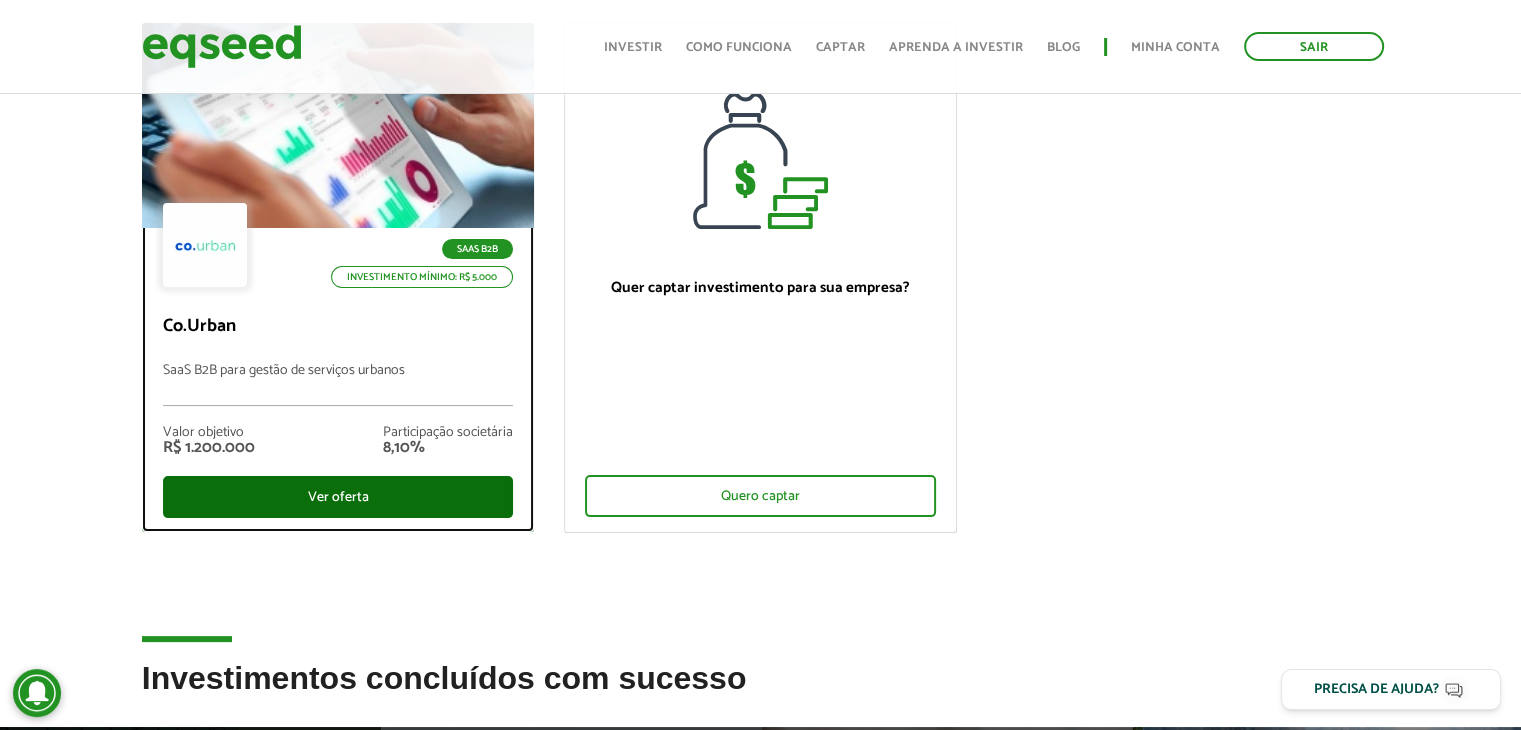 click on "Ver oferta" at bounding box center [338, 497] 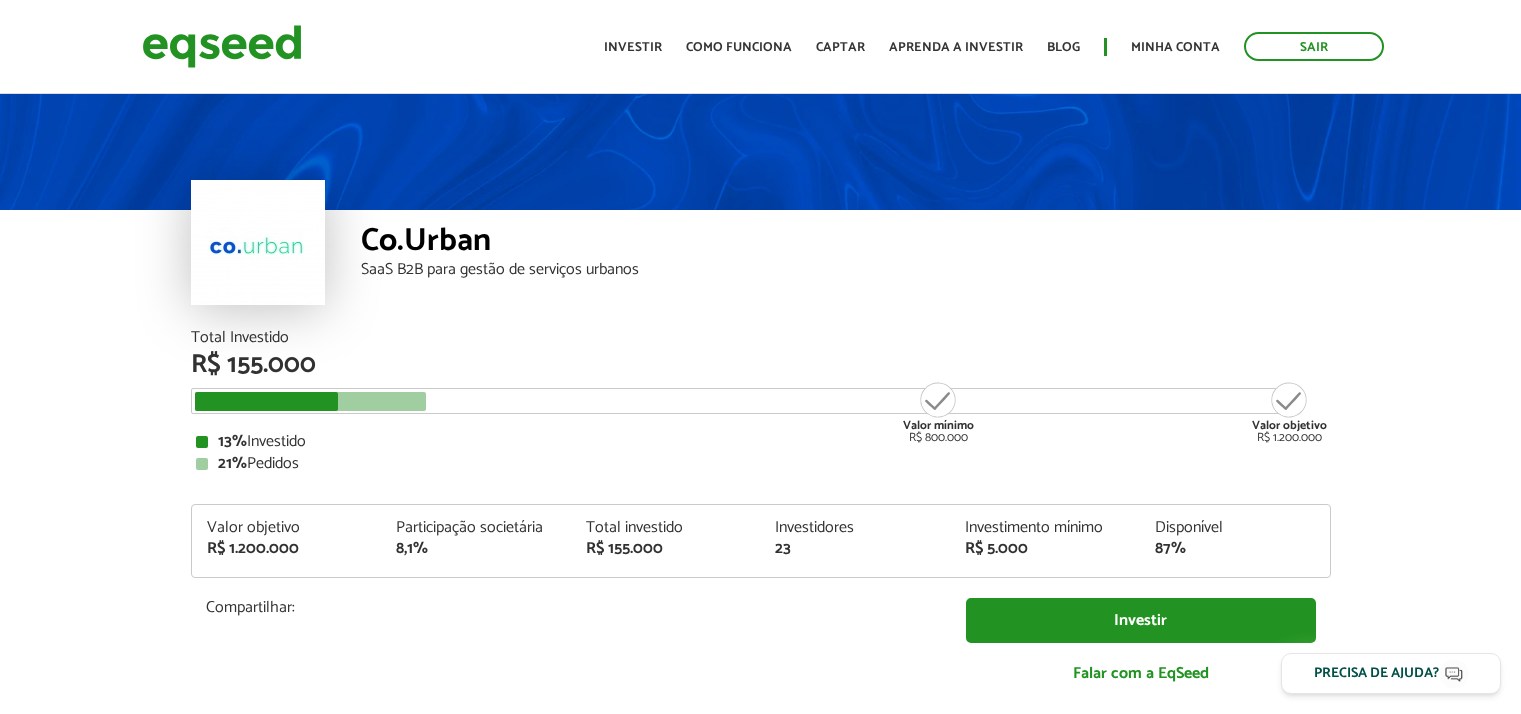 scroll, scrollTop: 0, scrollLeft: 0, axis: both 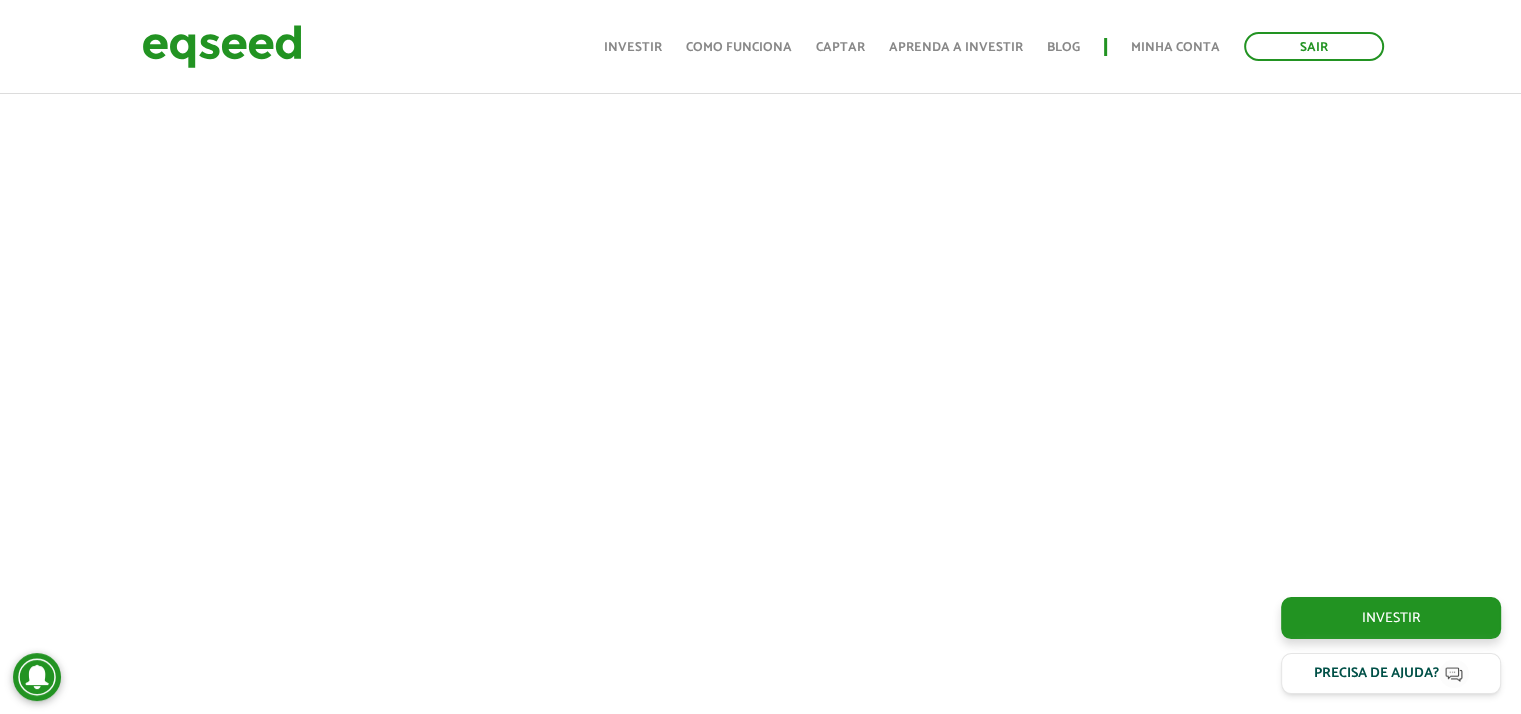drag, startPoint x: 1505, startPoint y: 159, endPoint x: 1504, endPoint y: 144, distance: 15.033297 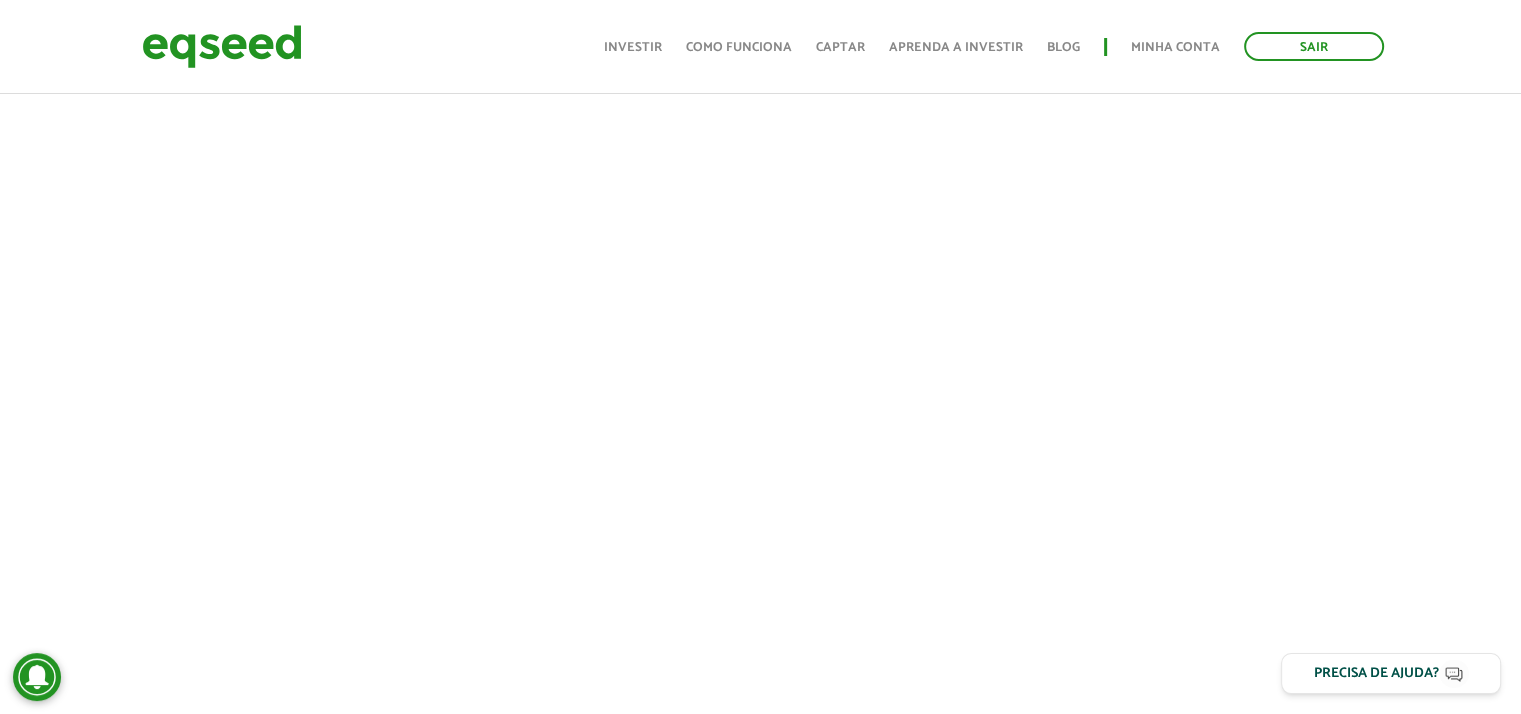 scroll, scrollTop: 615, scrollLeft: 0, axis: vertical 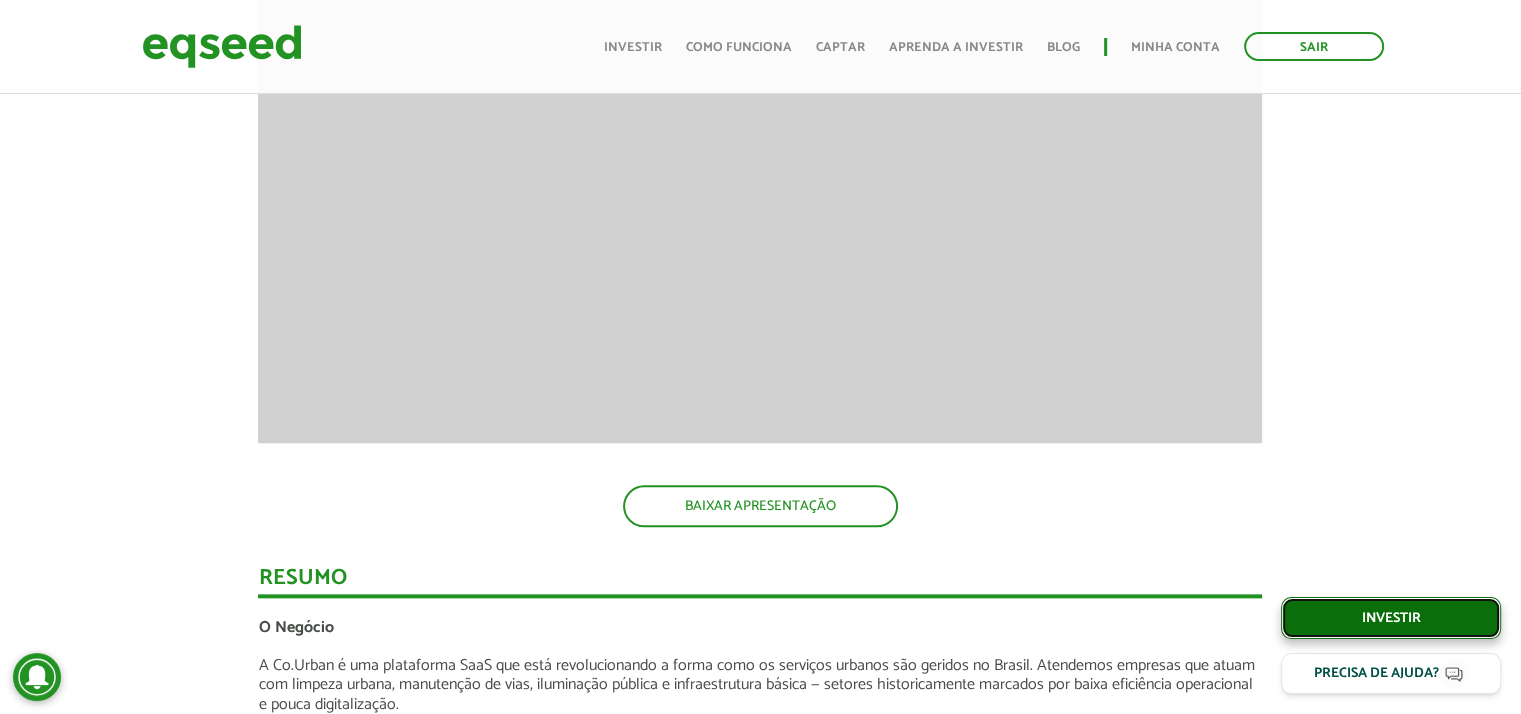 click on "Investir" at bounding box center (1391, 618) 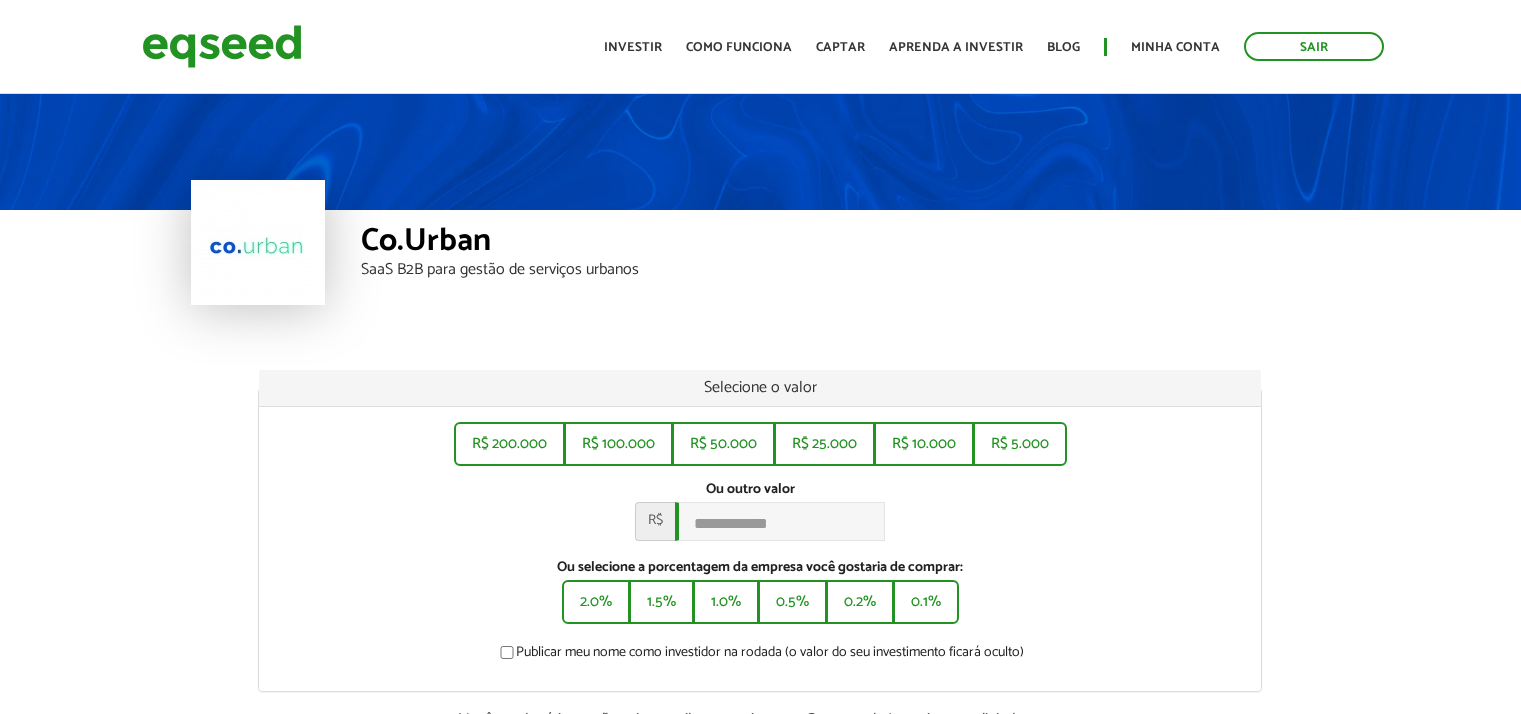 scroll, scrollTop: 0, scrollLeft: 0, axis: both 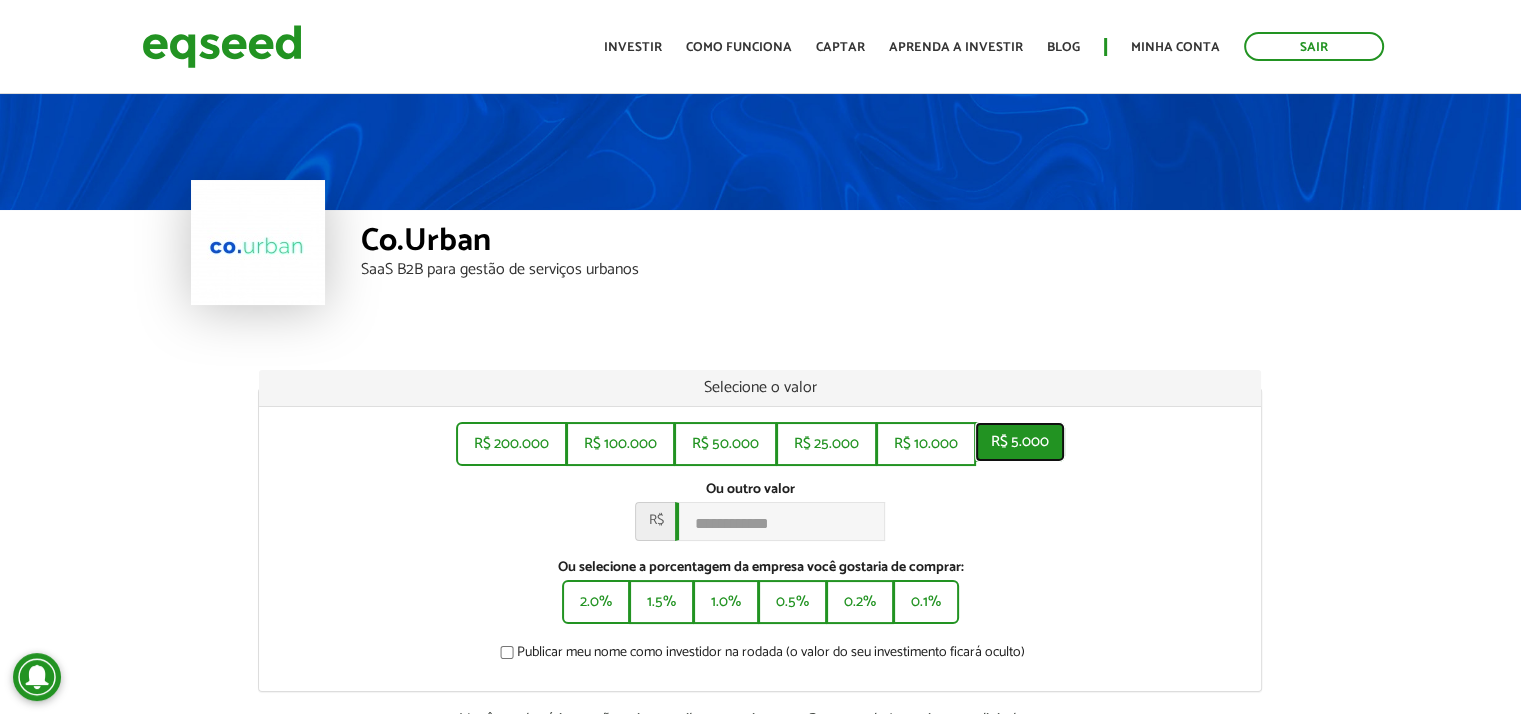 click on "R$ 5.000" at bounding box center [1020, 442] 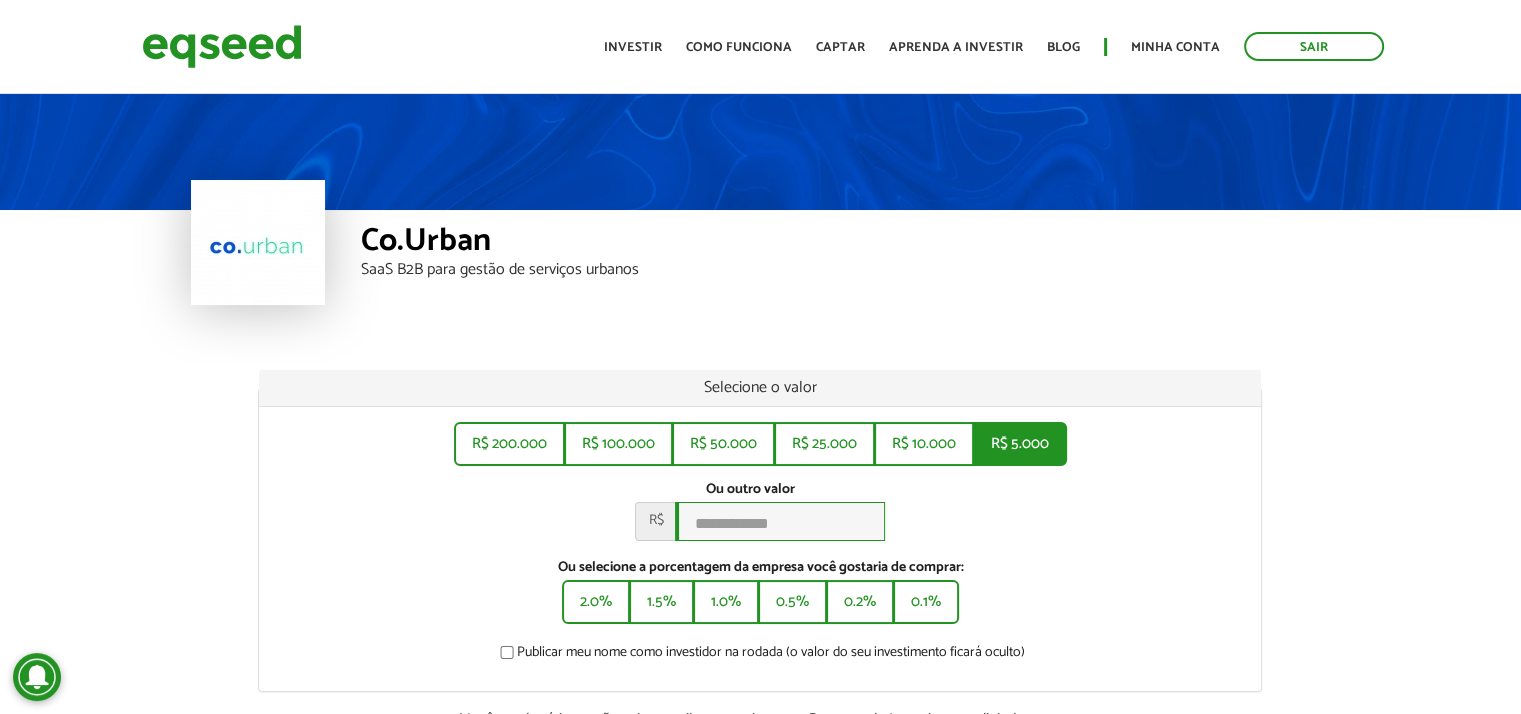 type on "*****" 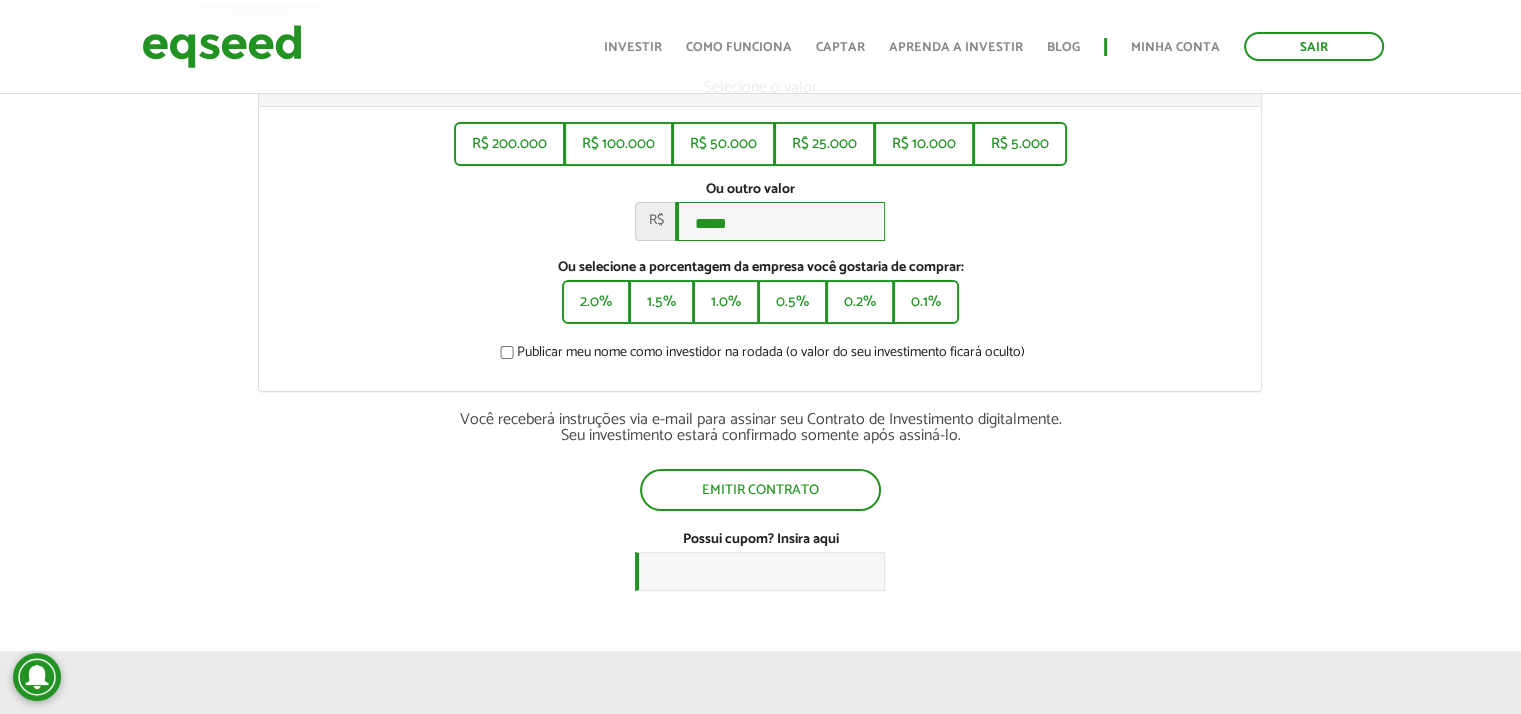 scroll, scrollTop: 304, scrollLeft: 0, axis: vertical 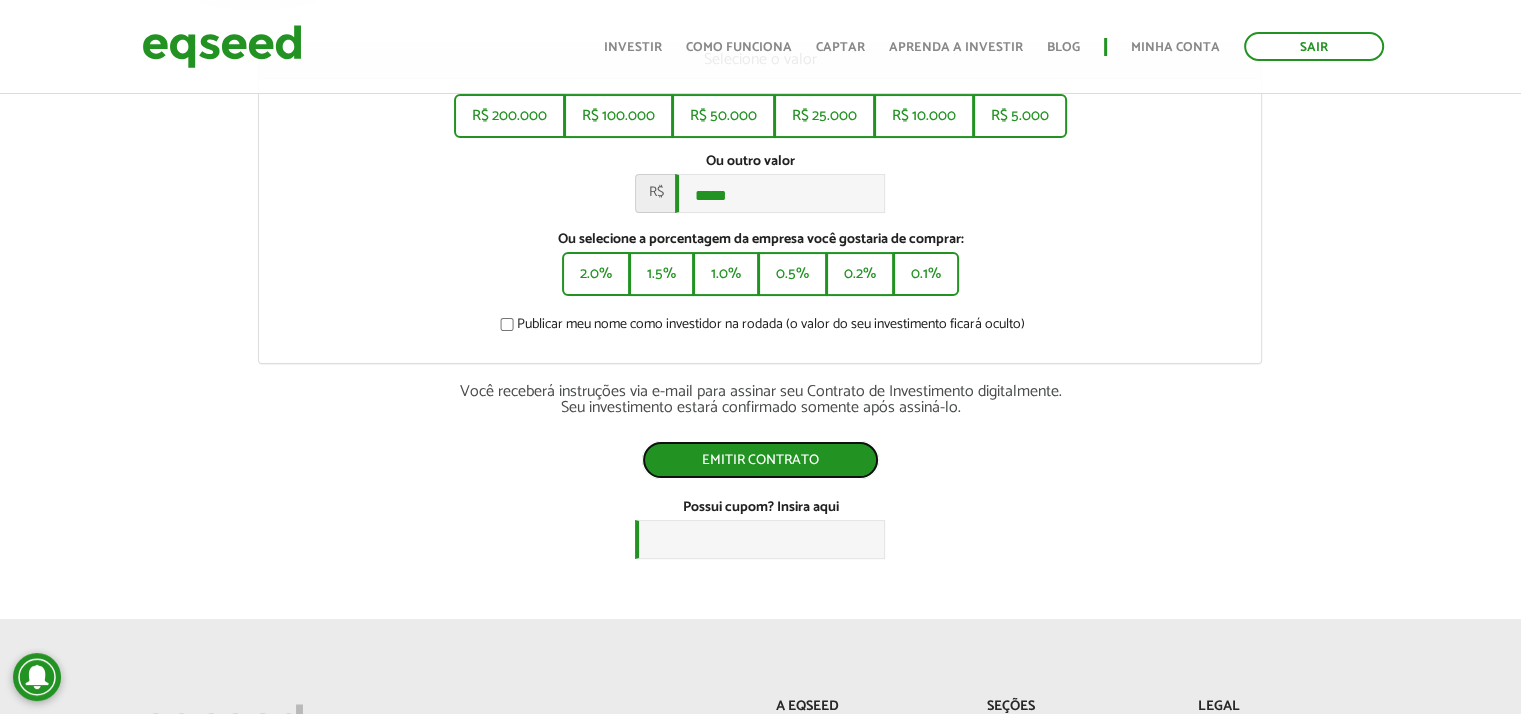 click on "Emitir contrato" at bounding box center [760, 460] 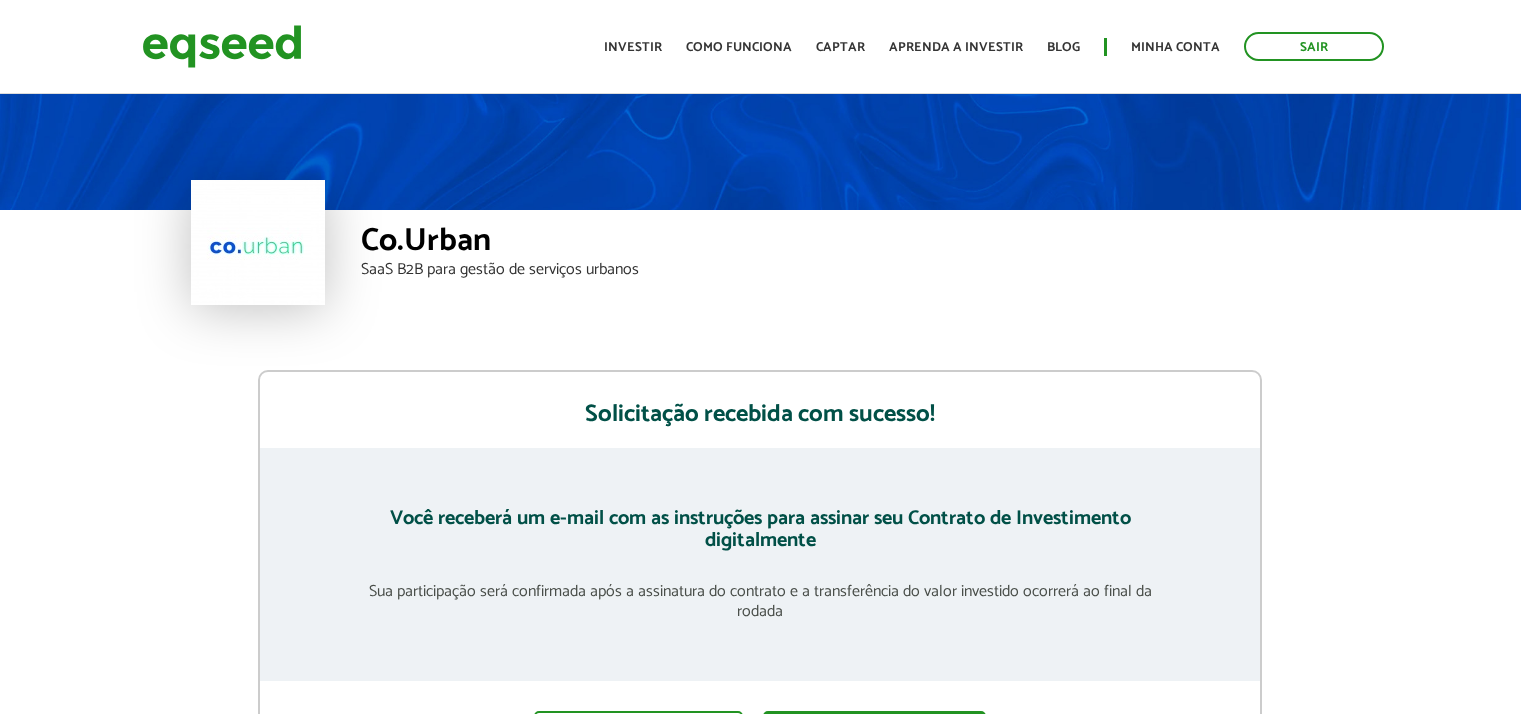 scroll, scrollTop: 0, scrollLeft: 0, axis: both 